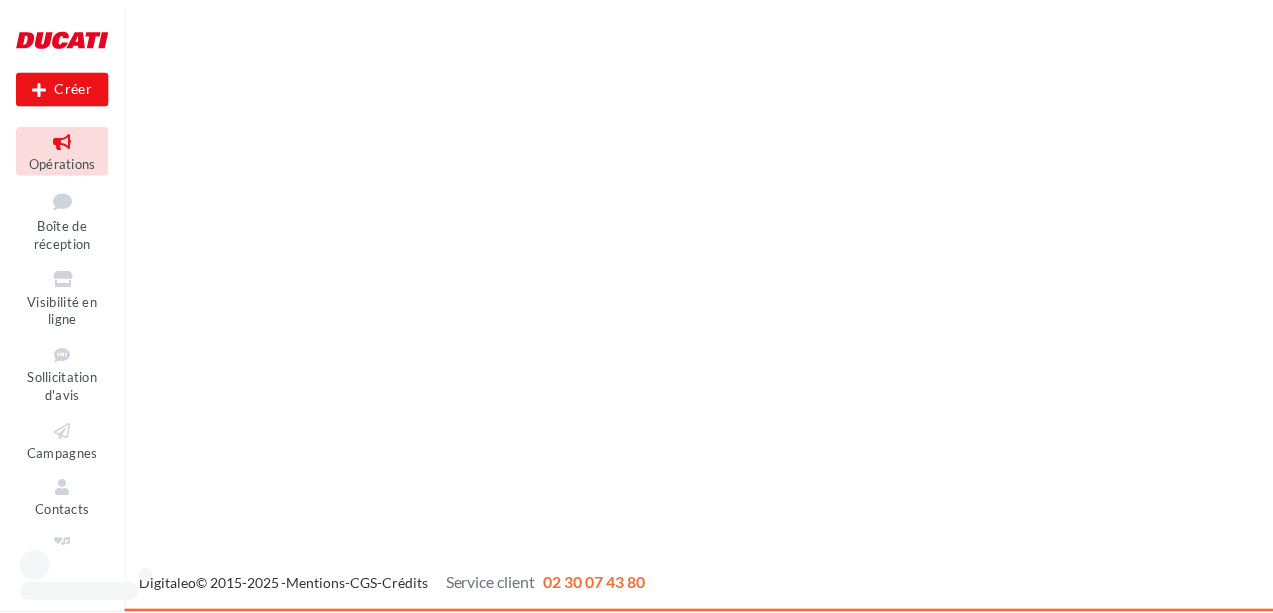 scroll, scrollTop: 0, scrollLeft: 0, axis: both 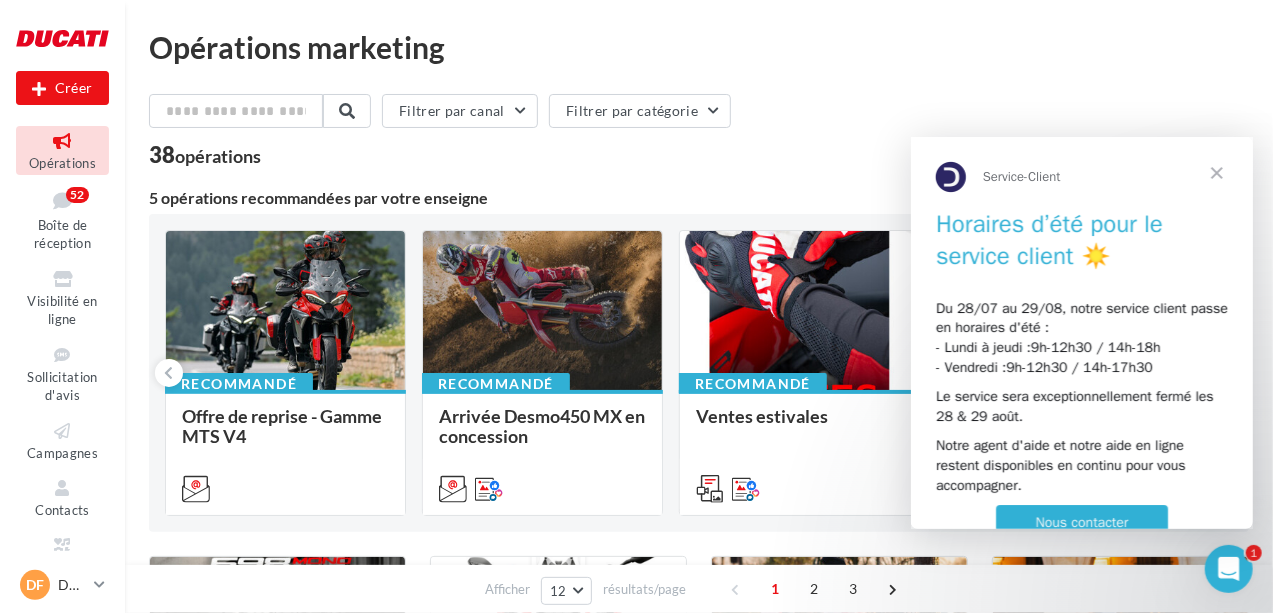 click at bounding box center [1216, 172] 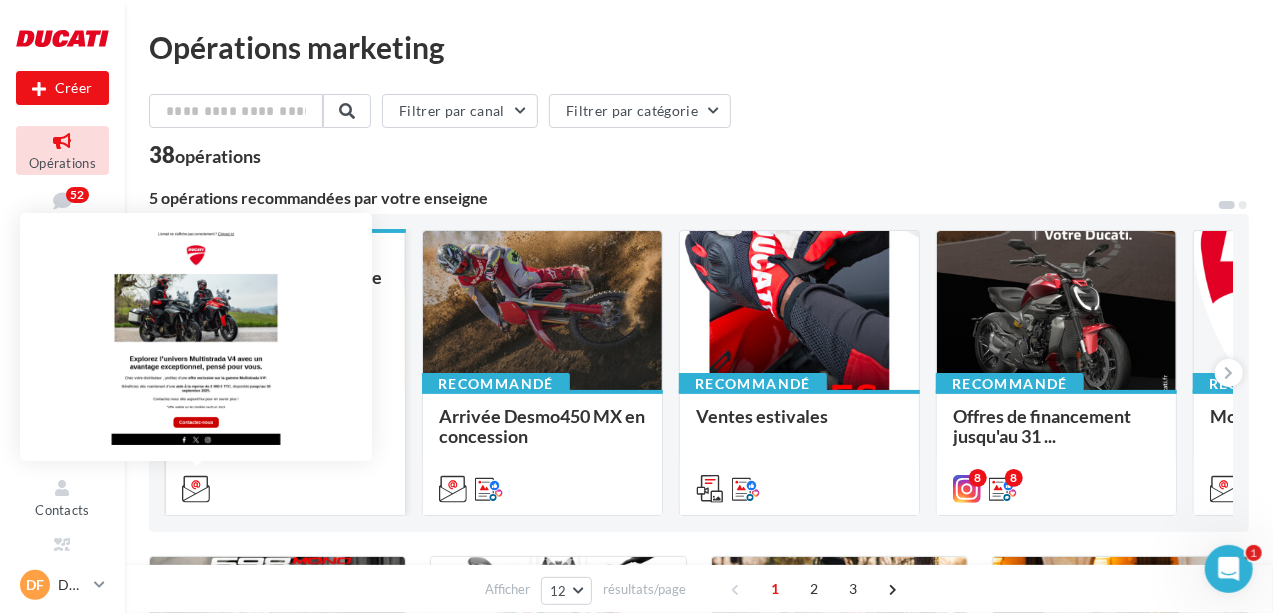click at bounding box center [196, 489] 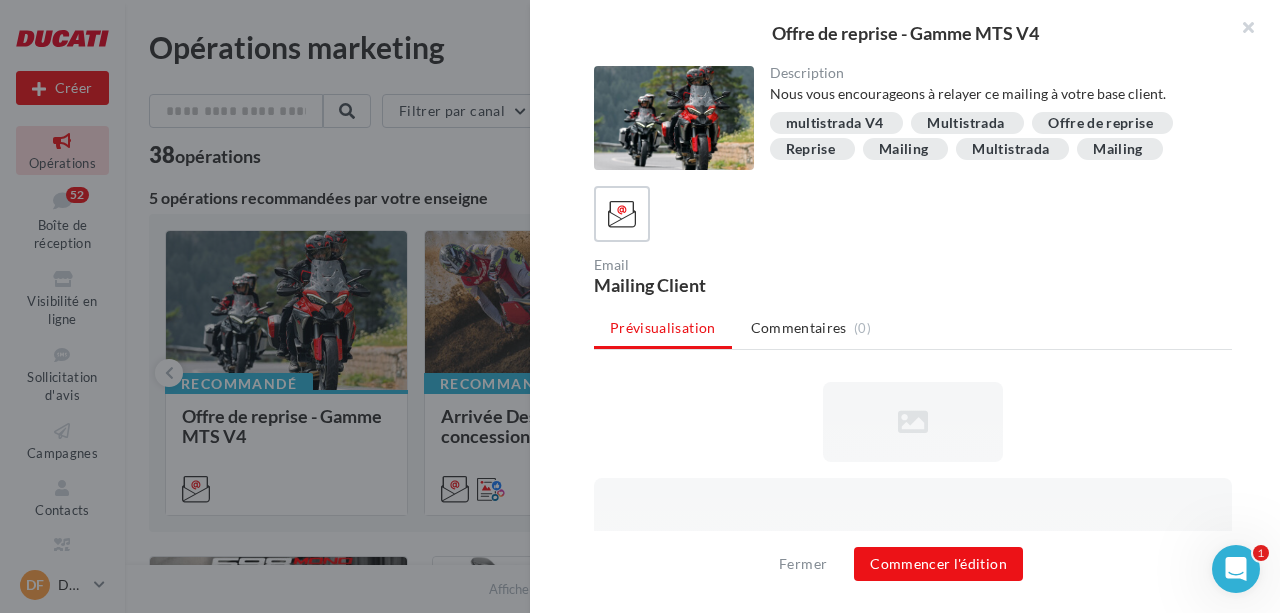 scroll, scrollTop: 0, scrollLeft: 0, axis: both 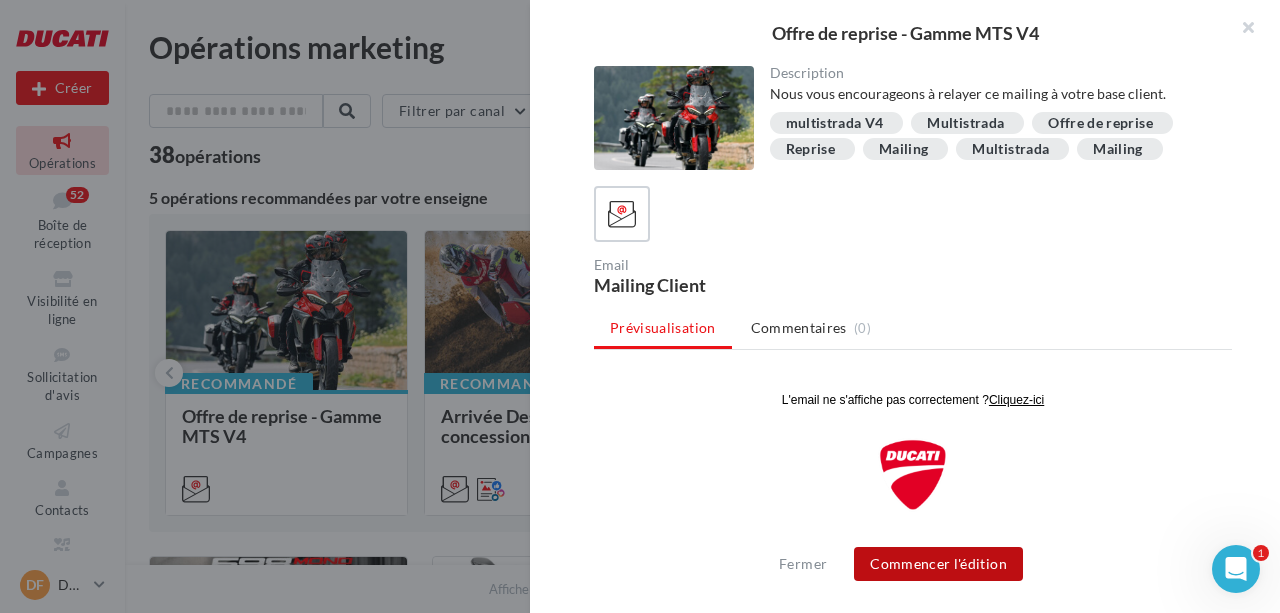 click on "Commencer l'édition" at bounding box center (938, 564) 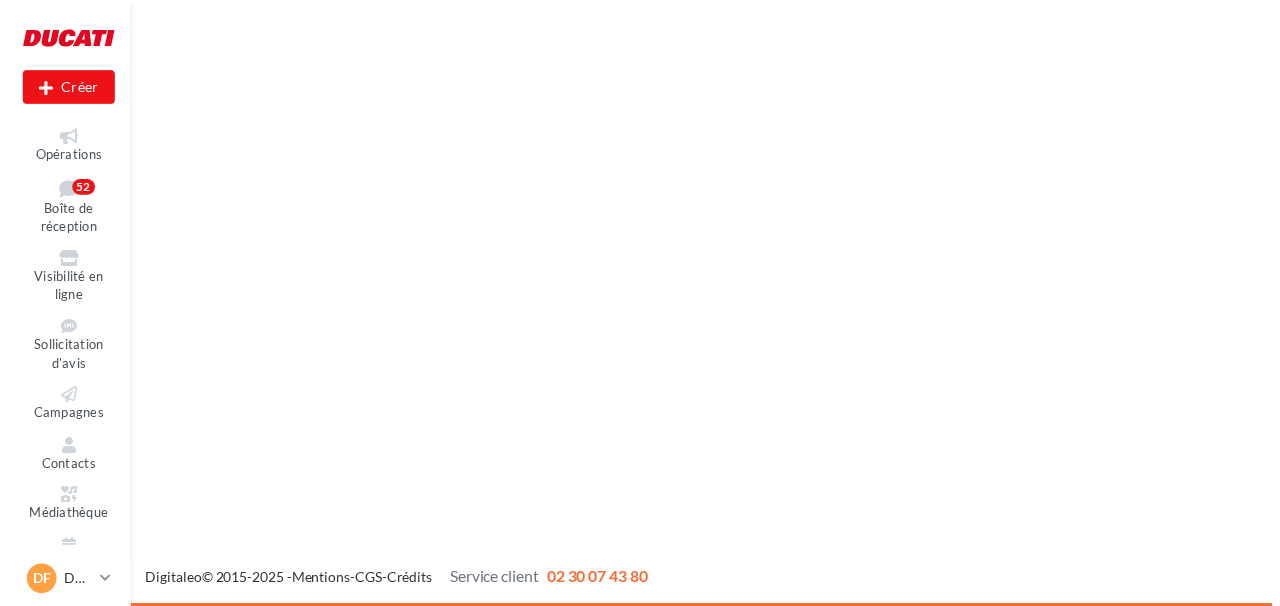 scroll, scrollTop: 0, scrollLeft: 0, axis: both 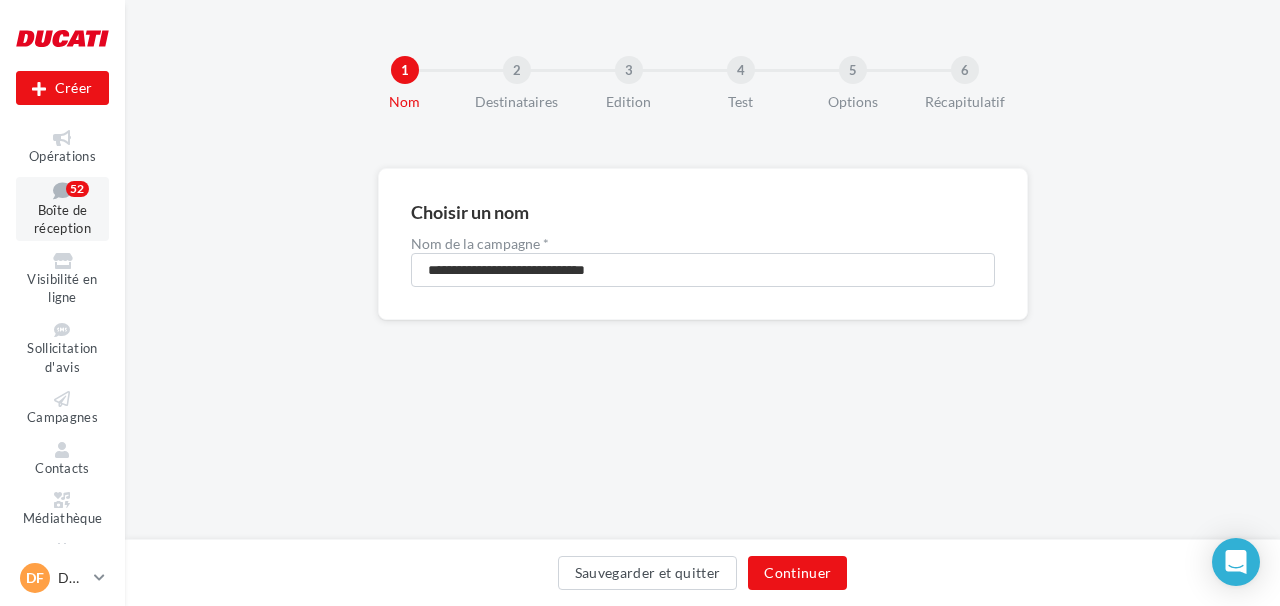 click on "Boîte de réception" at bounding box center (62, 219) 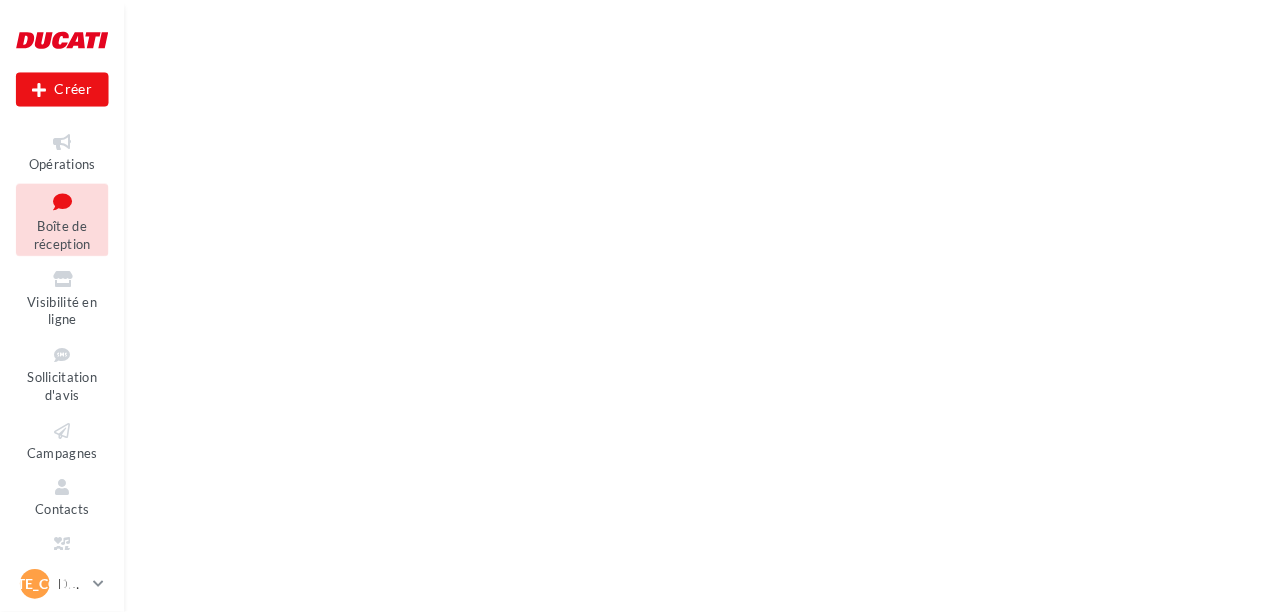 scroll, scrollTop: 0, scrollLeft: 0, axis: both 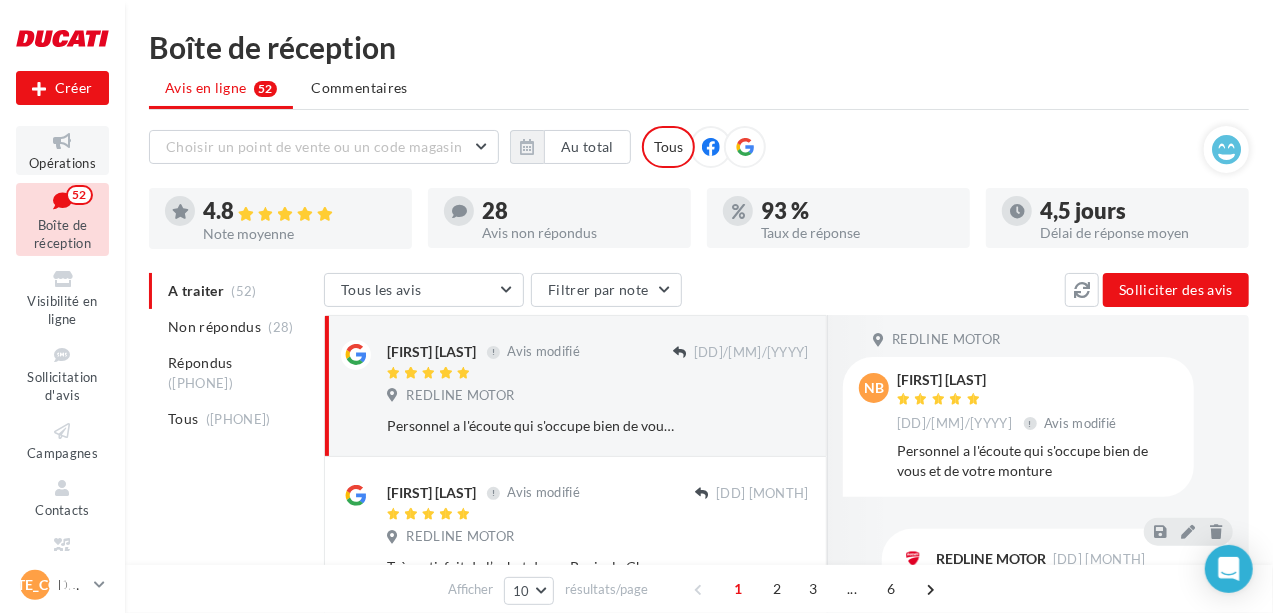 click on "Opérations" at bounding box center [62, 150] 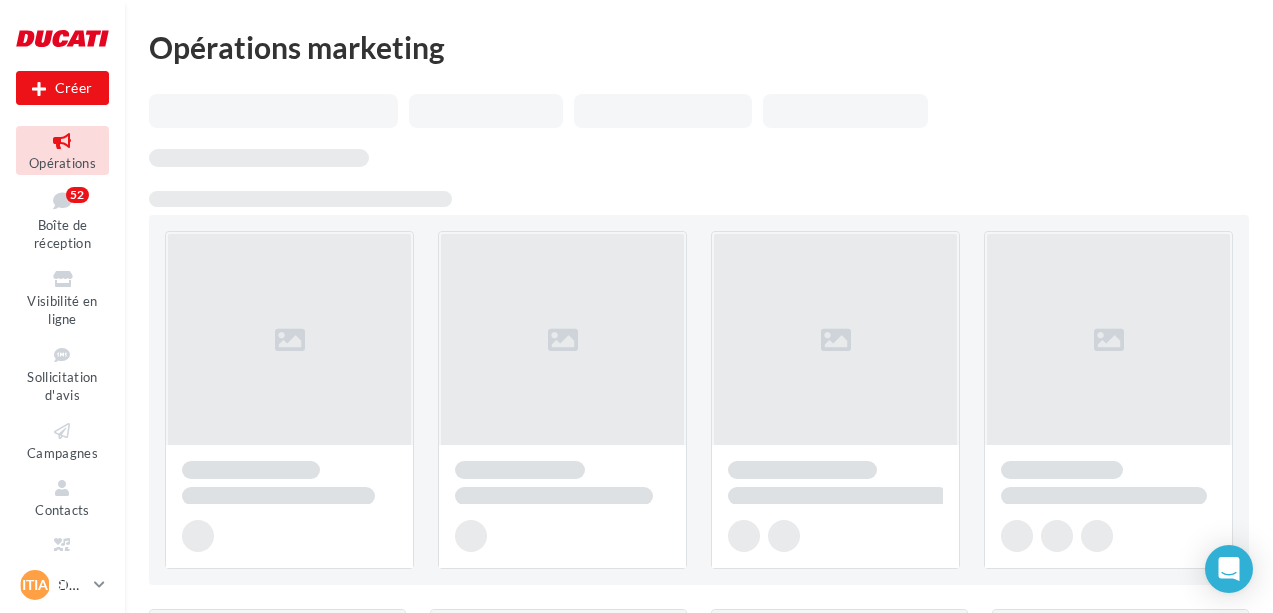 scroll, scrollTop: 0, scrollLeft: 0, axis: both 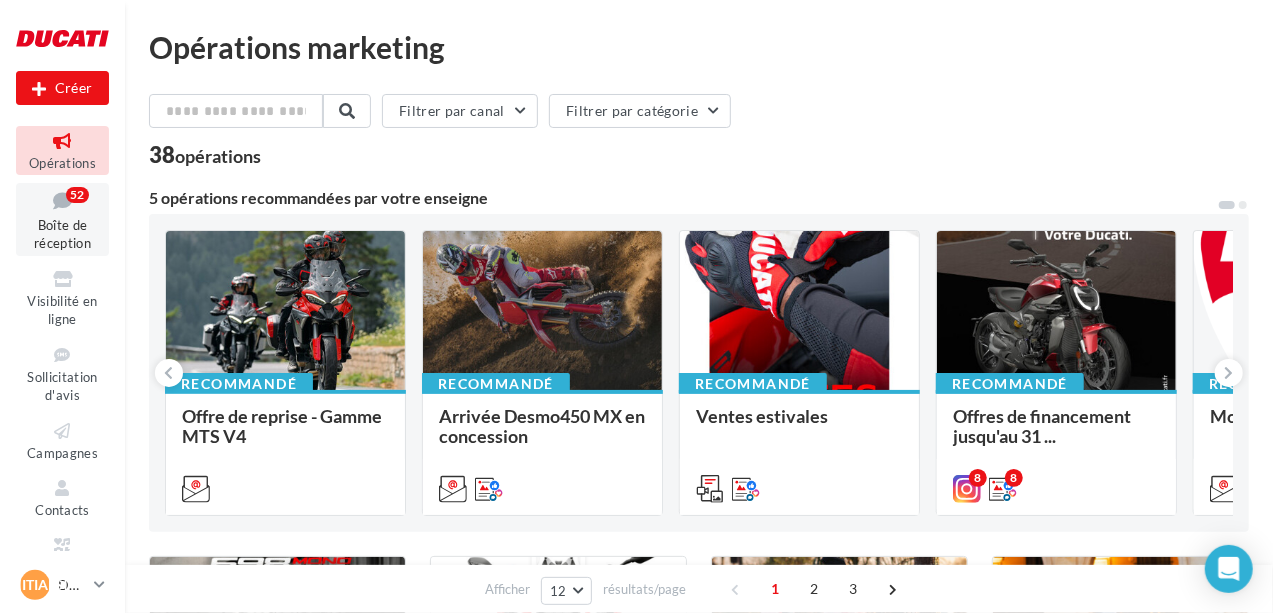 click on "Boîte de réception" at bounding box center (62, 234) 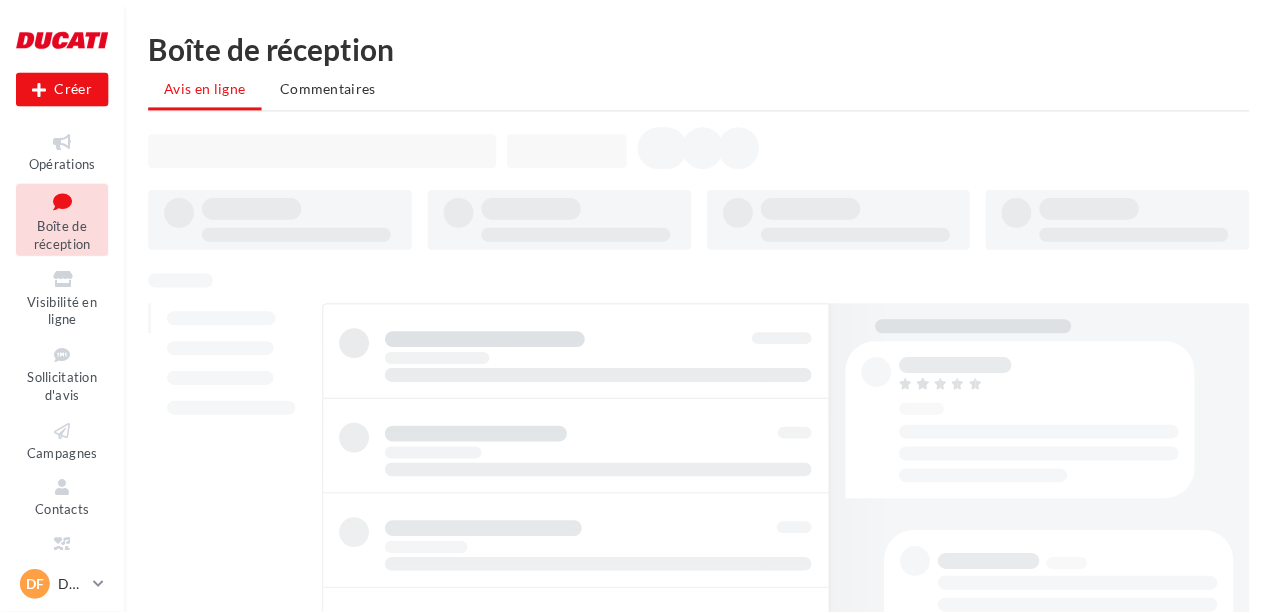 scroll, scrollTop: 0, scrollLeft: 0, axis: both 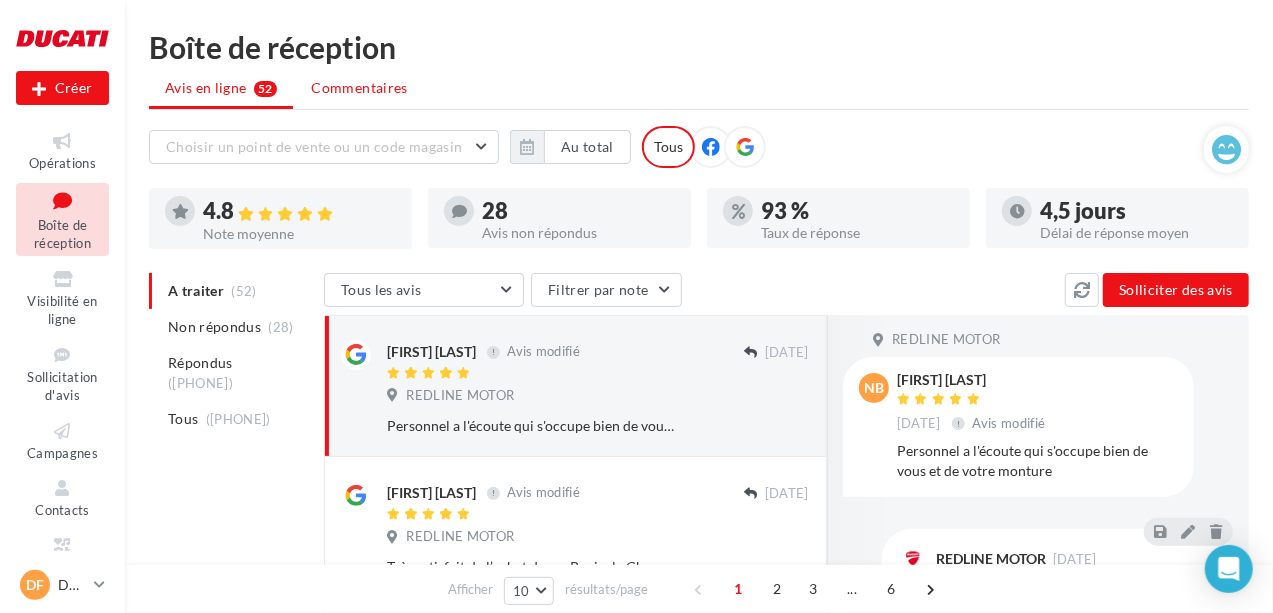 click on "Commentaires" at bounding box center [360, 87] 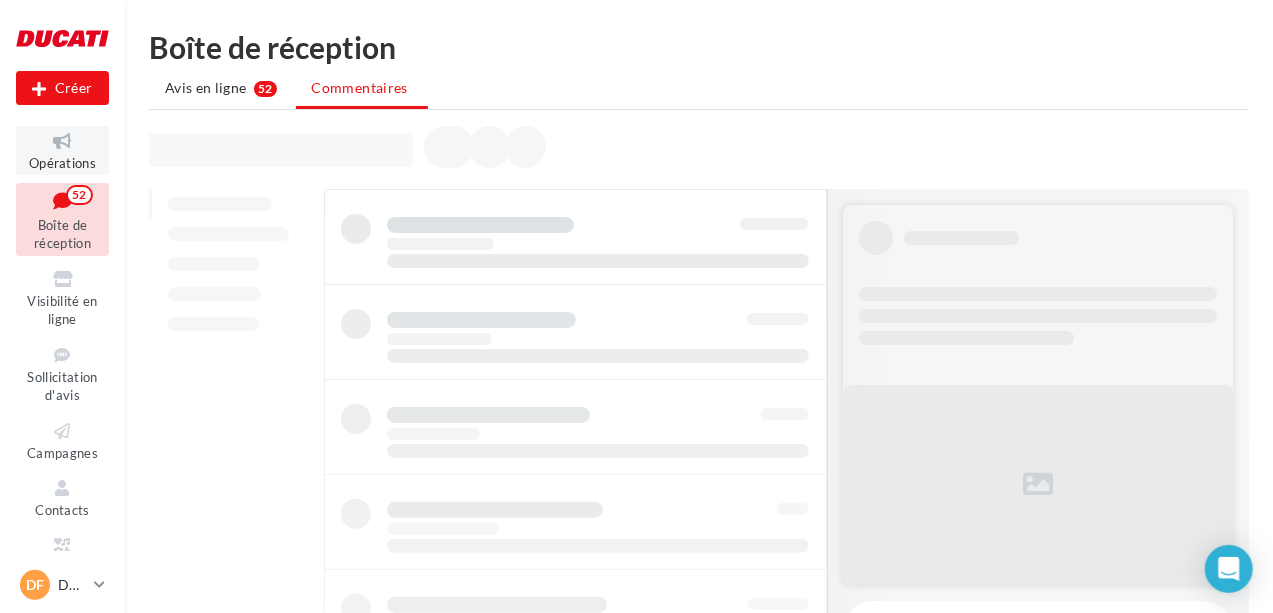 click at bounding box center [62, 141] 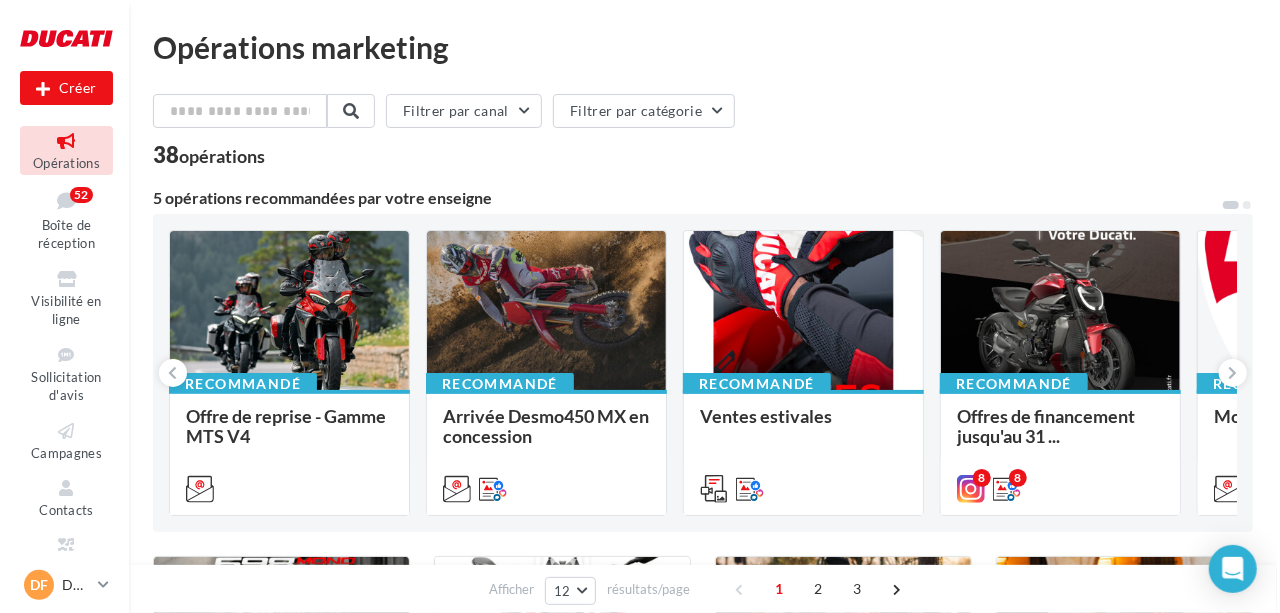 scroll, scrollTop: 66, scrollLeft: 0, axis: vertical 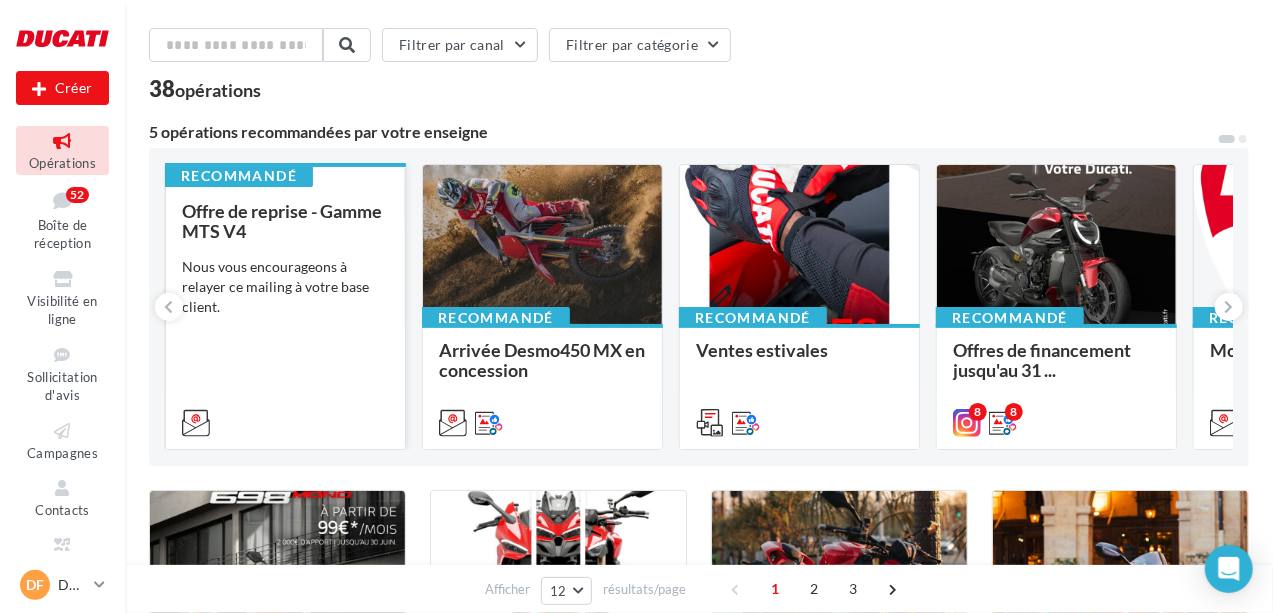 click on "Nous vous encourageons à relayer ce mailing à votre base client." at bounding box center [285, 287] 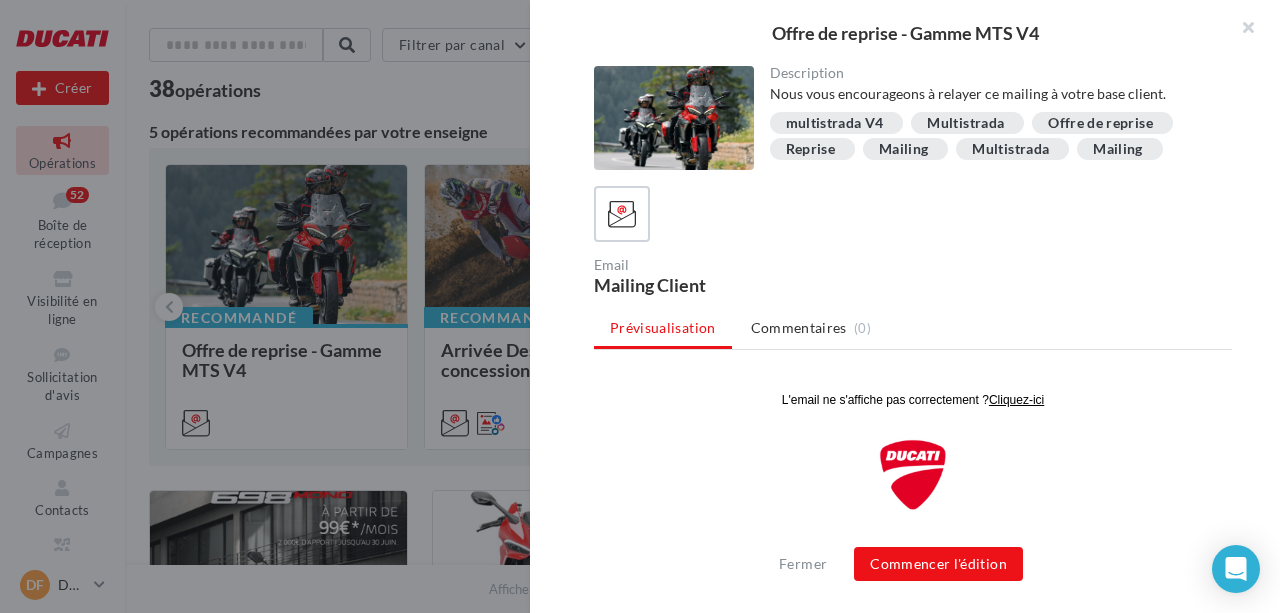 scroll, scrollTop: 0, scrollLeft: 0, axis: both 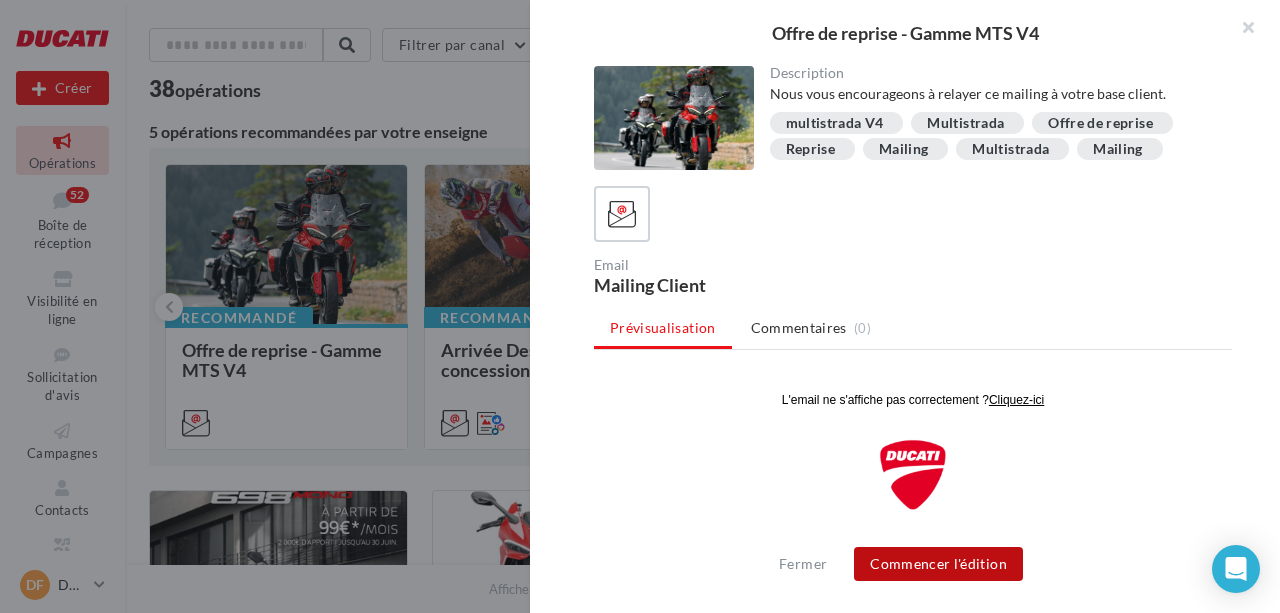 click on "Commencer l'édition" at bounding box center (938, 564) 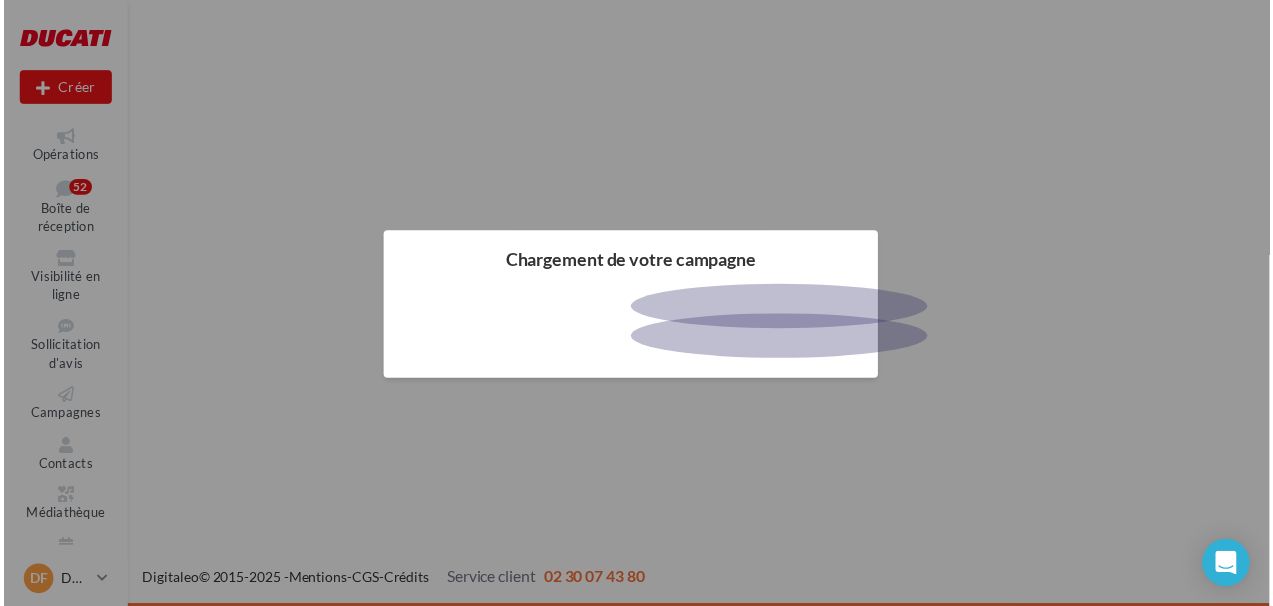 scroll, scrollTop: 0, scrollLeft: 0, axis: both 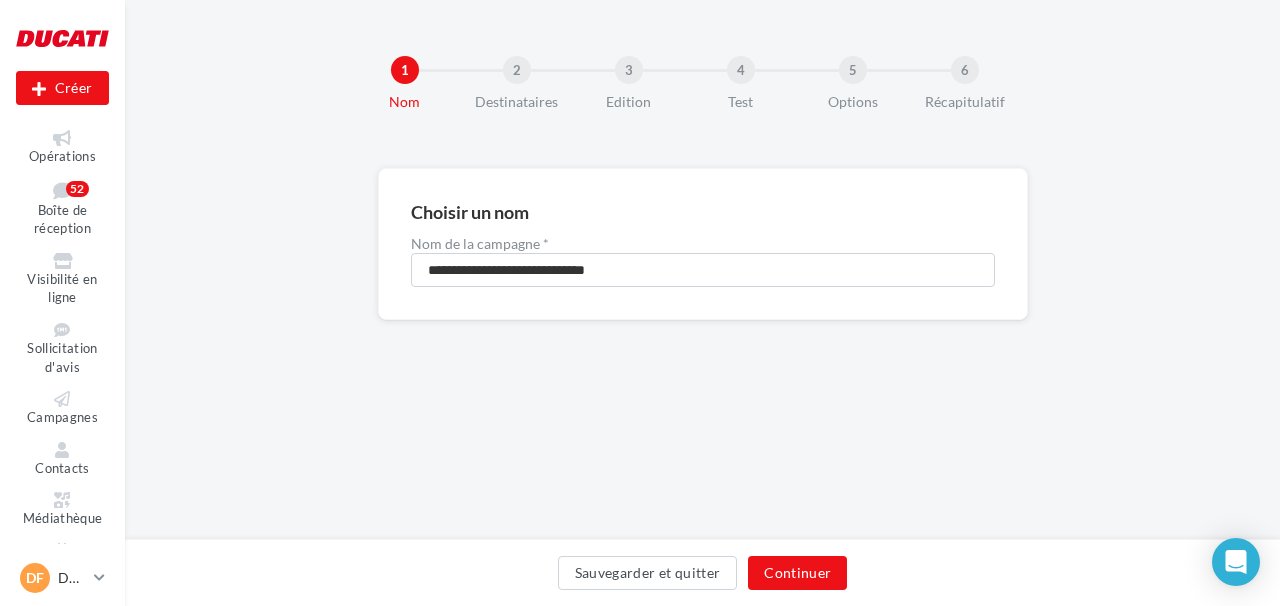 click on "Destinataires" at bounding box center (517, 102) 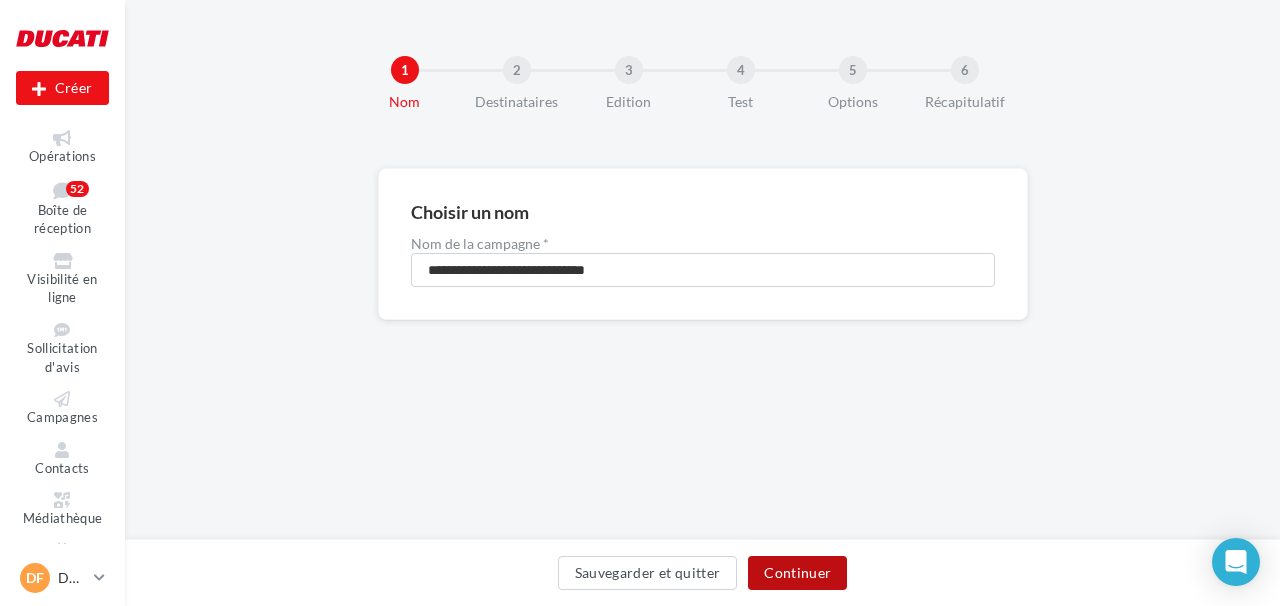 click on "Continuer" at bounding box center [797, 573] 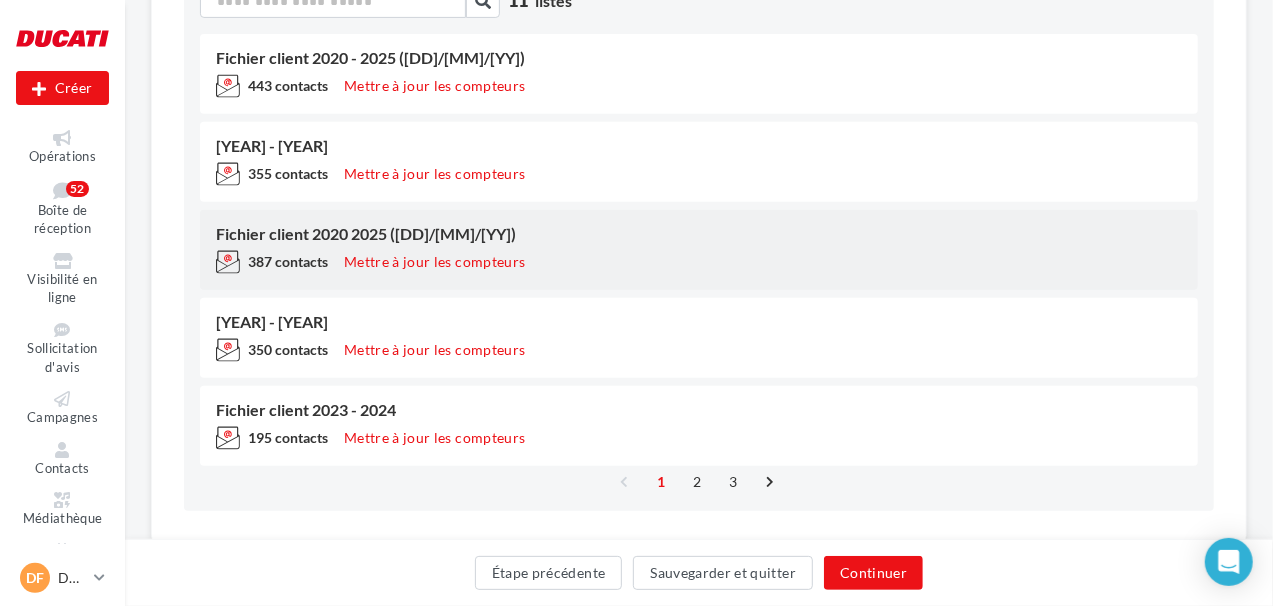scroll, scrollTop: 443, scrollLeft: 0, axis: vertical 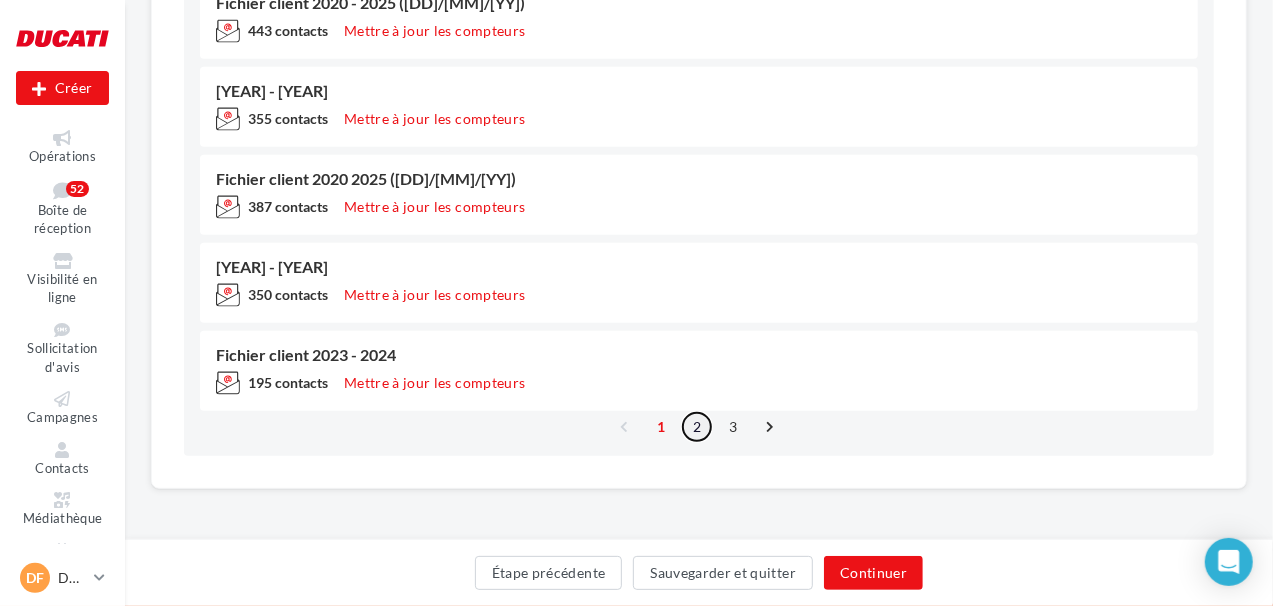 click on "2" at bounding box center [697, 427] 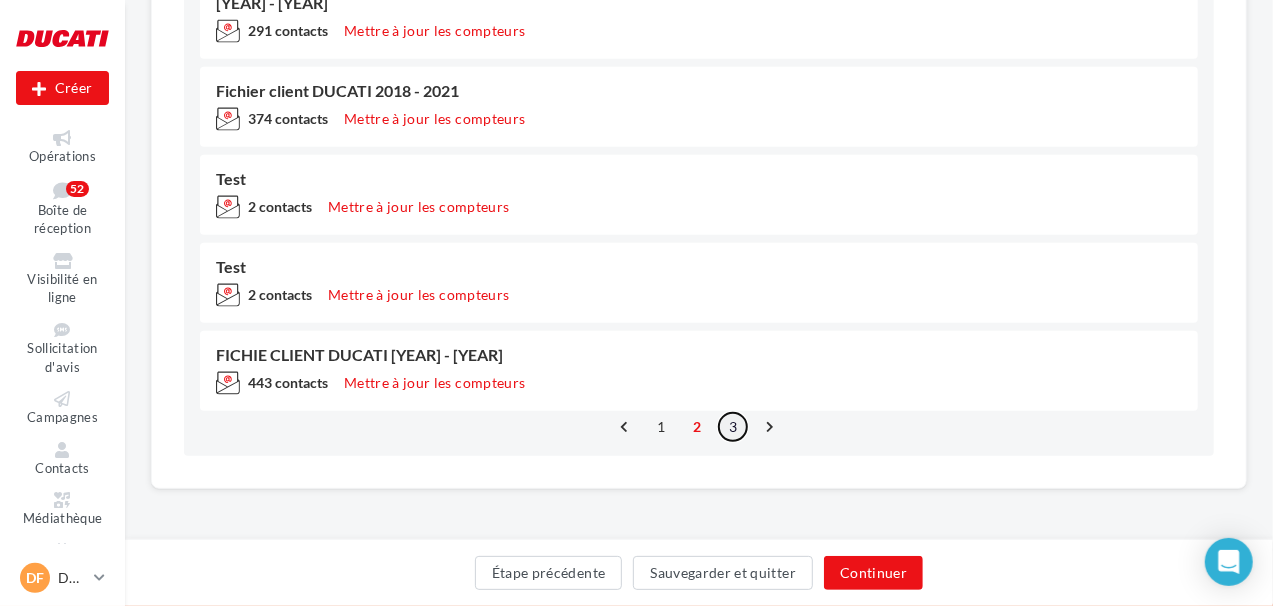 click on "3" at bounding box center [733, 427] 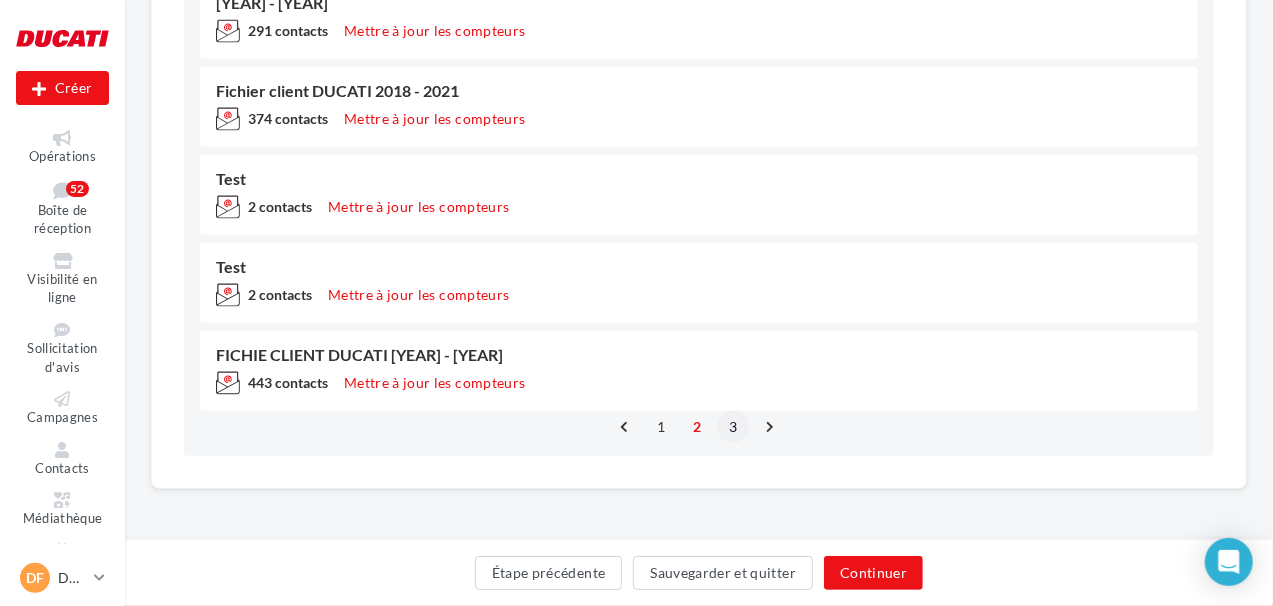 scroll, scrollTop: 91, scrollLeft: 0, axis: vertical 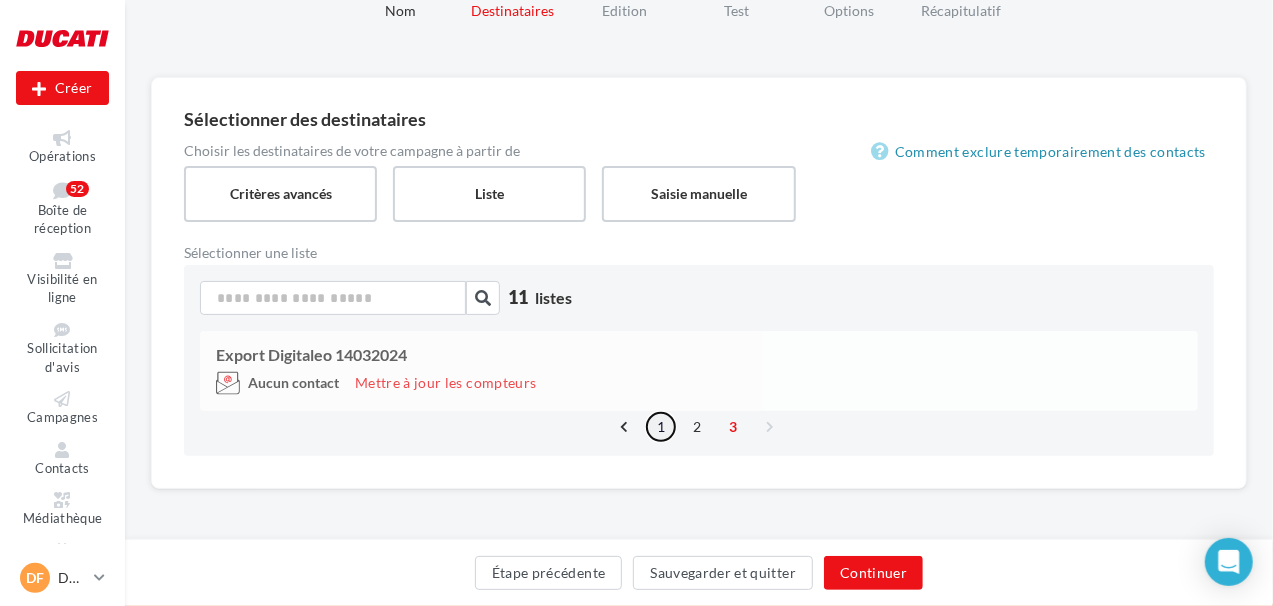 click on "1" at bounding box center (661, 427) 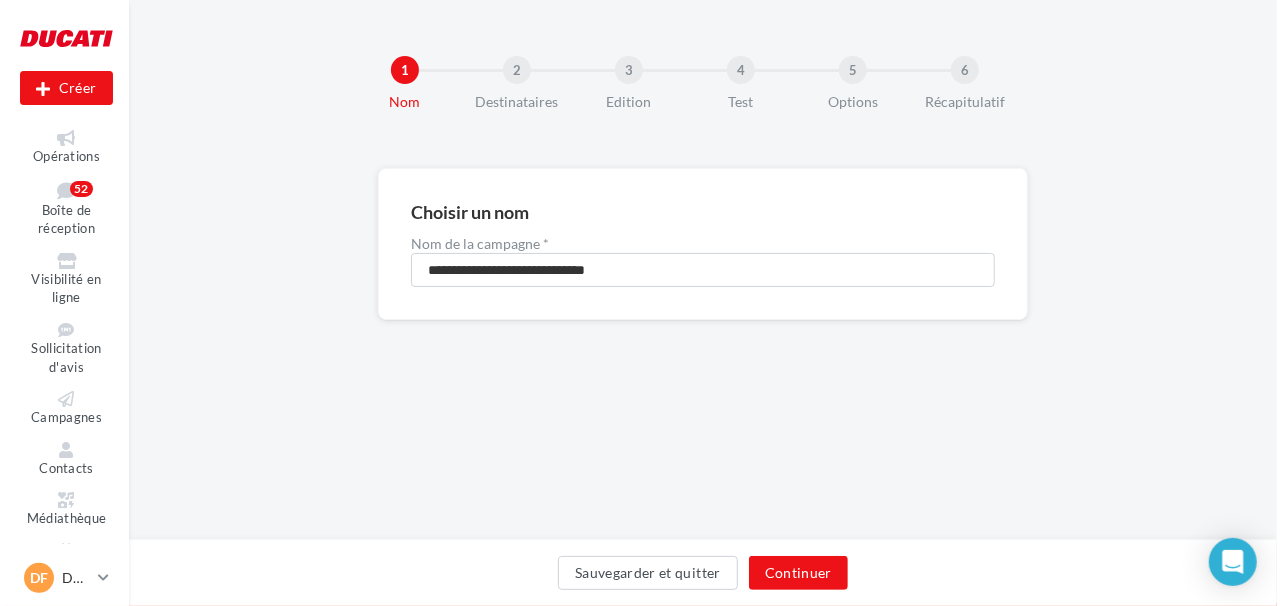 scroll, scrollTop: 0, scrollLeft: 0, axis: both 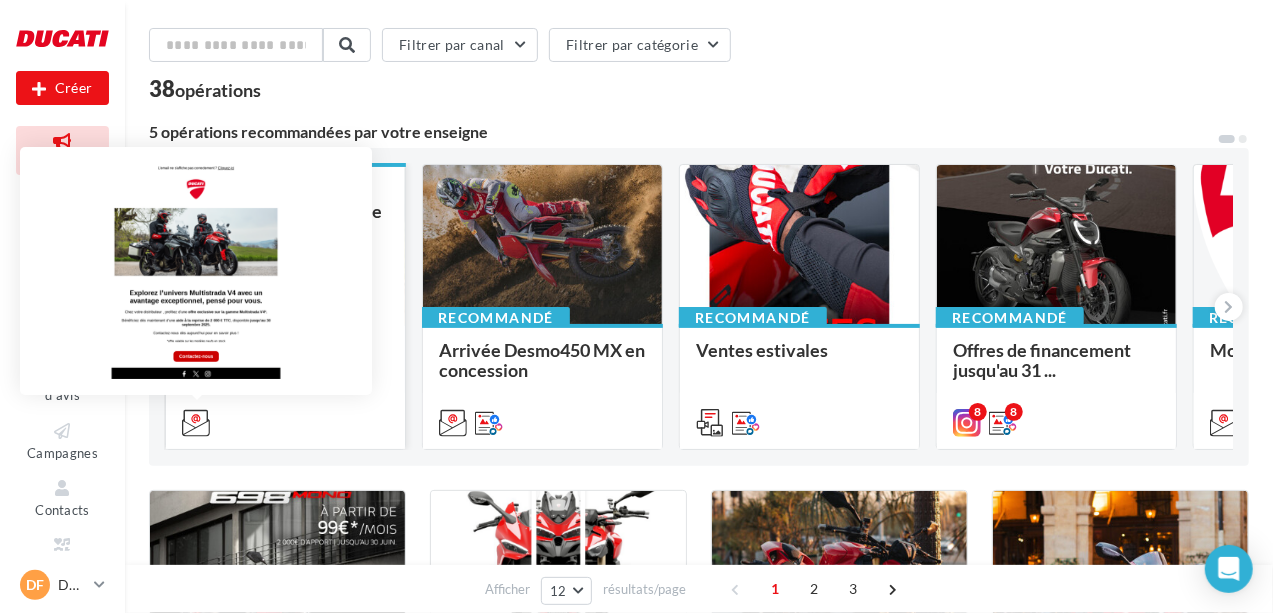 click at bounding box center [196, 423] 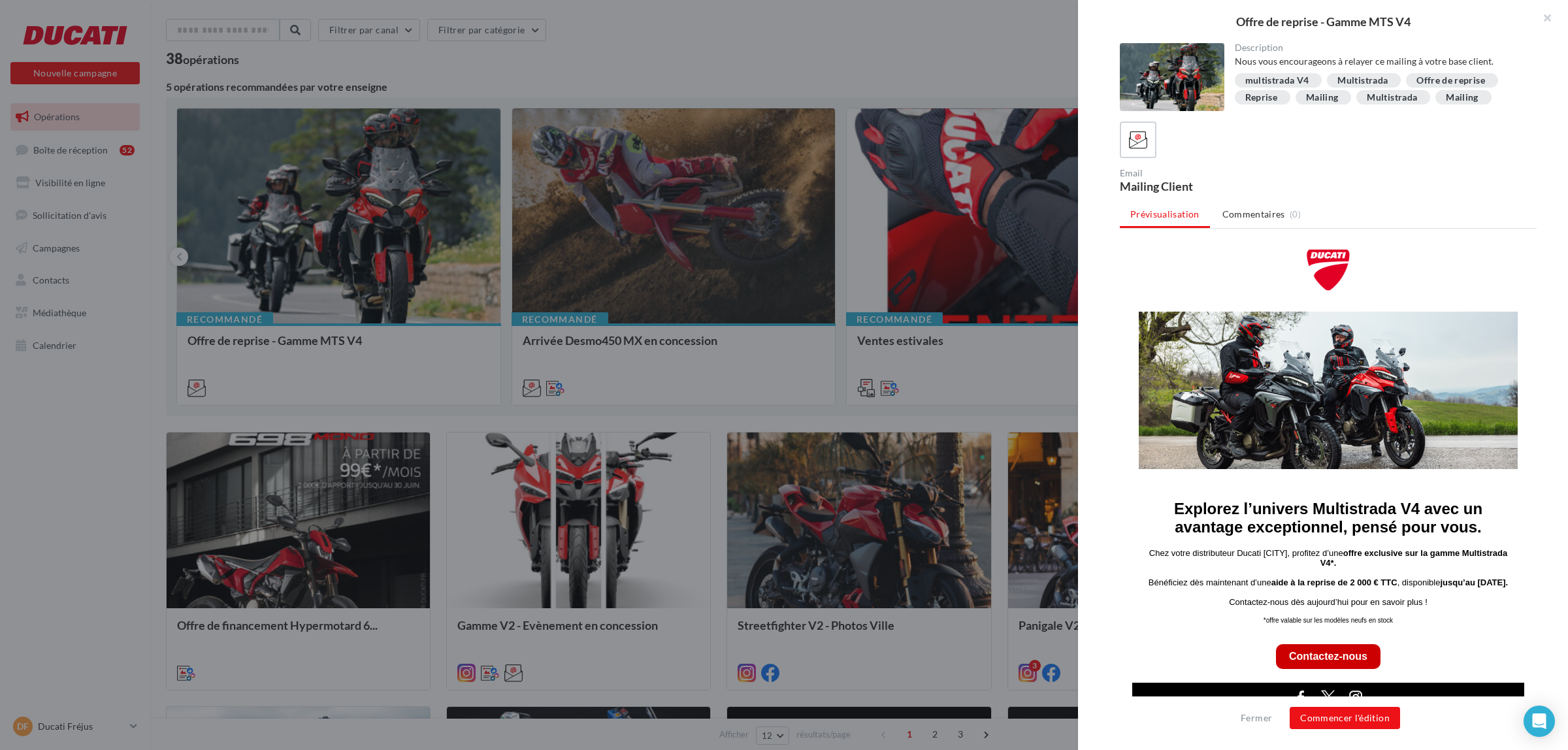 scroll, scrollTop: 82, scrollLeft: 0, axis: vertical 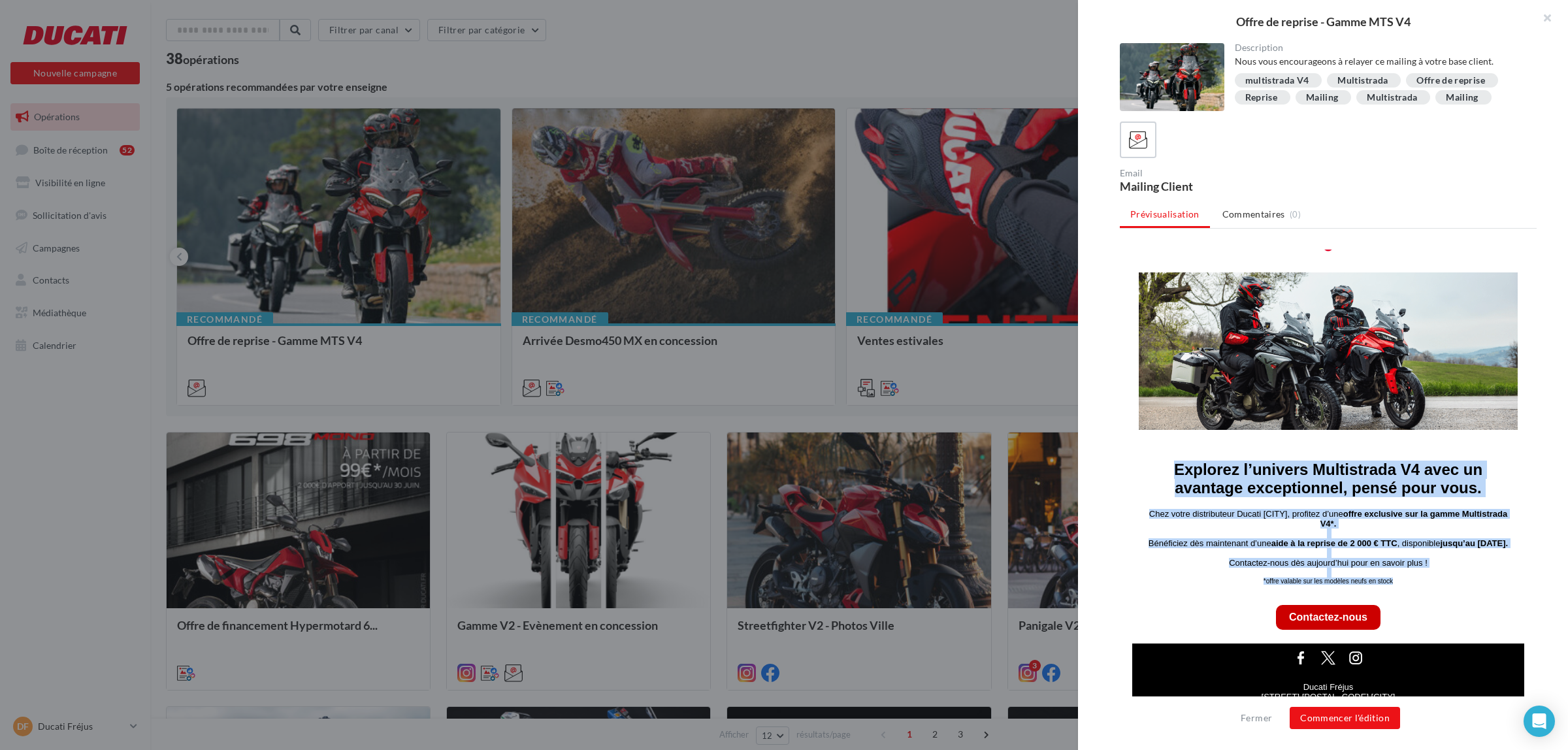 drag, startPoint x: 1135, startPoint y: 472, endPoint x: 1408, endPoint y: 594, distance: 299.02007 